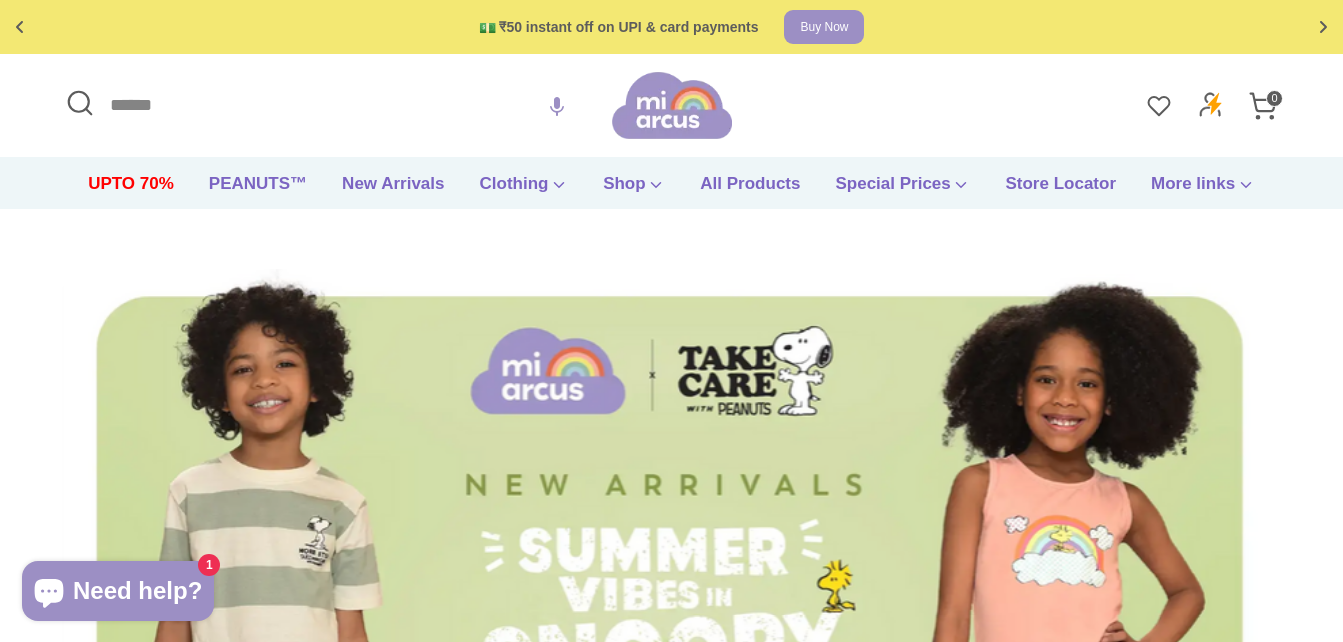 scroll, scrollTop: 0, scrollLeft: 0, axis: both 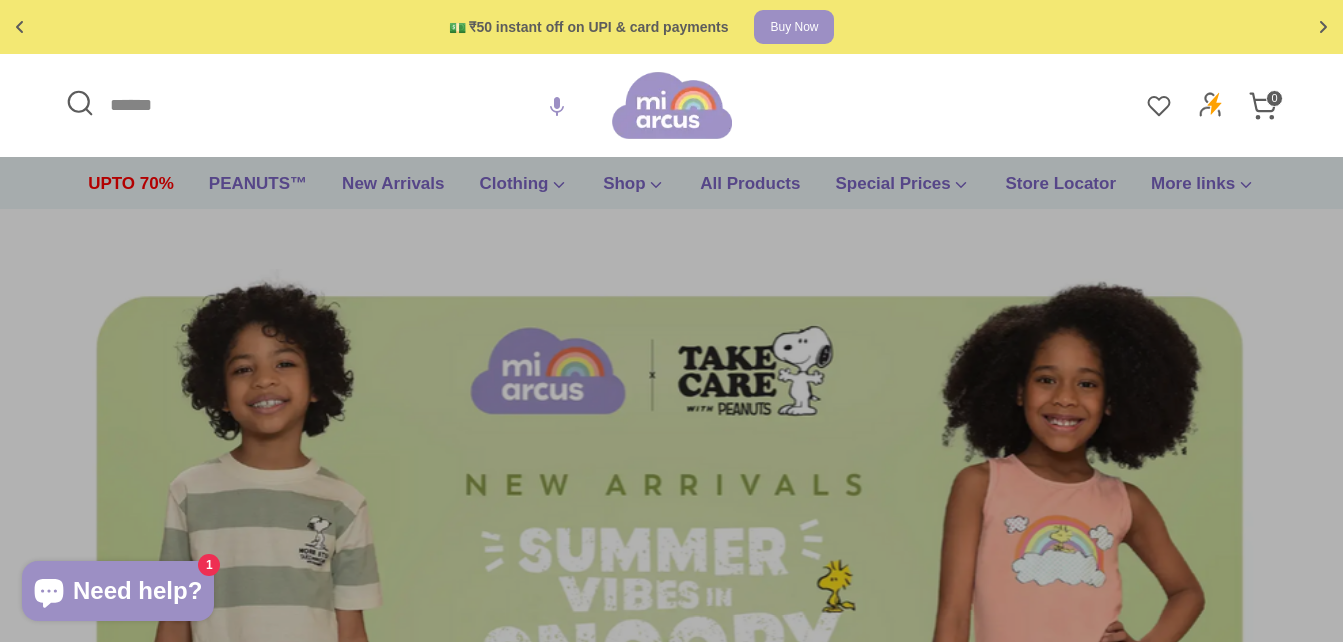 drag, startPoint x: 180, startPoint y: 103, endPoint x: 171, endPoint y: 78, distance: 26.57066 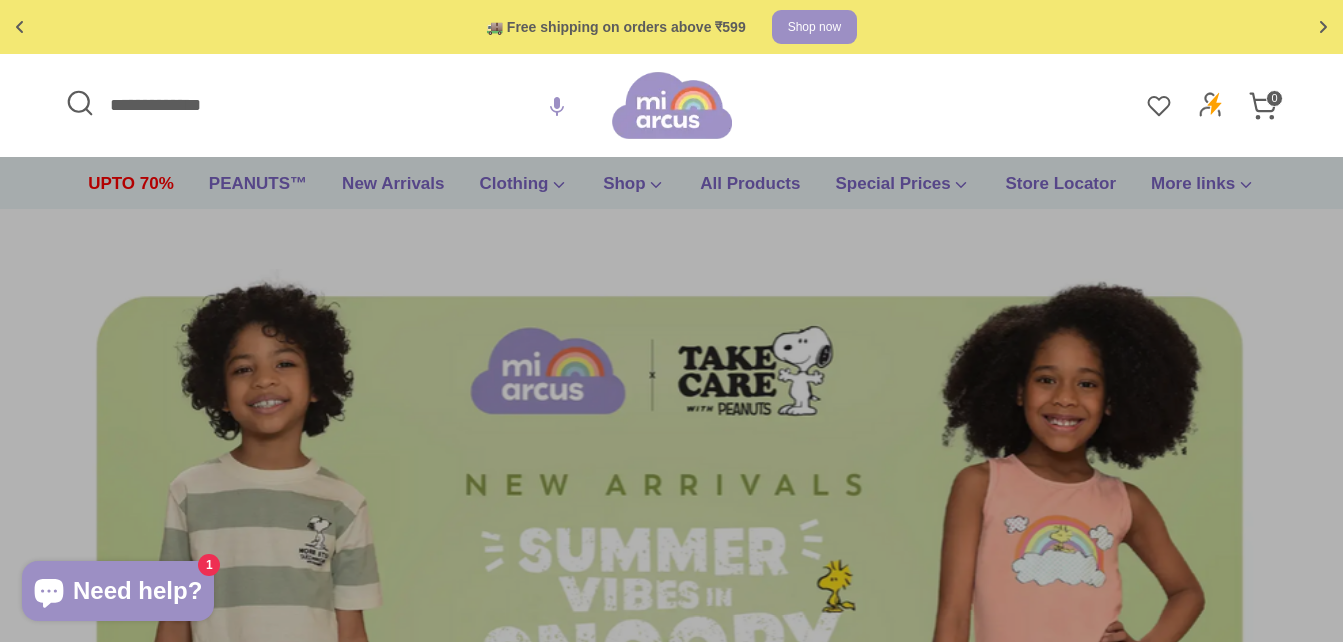type on "**********" 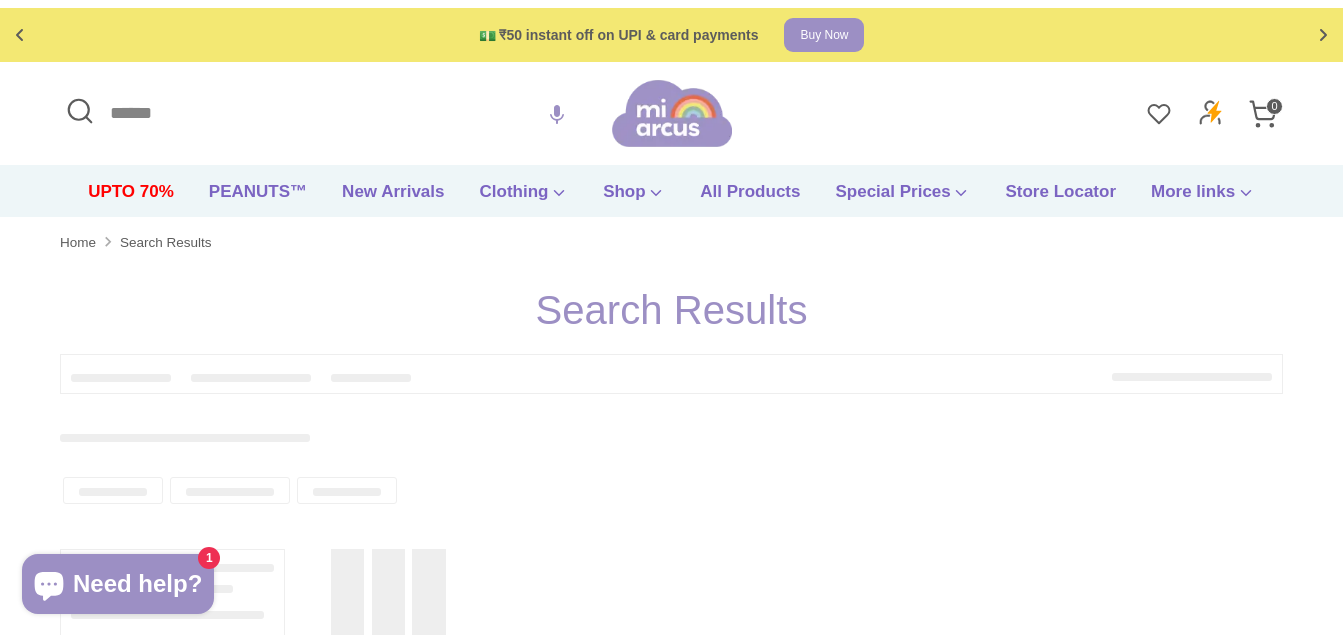 scroll, scrollTop: 0, scrollLeft: 0, axis: both 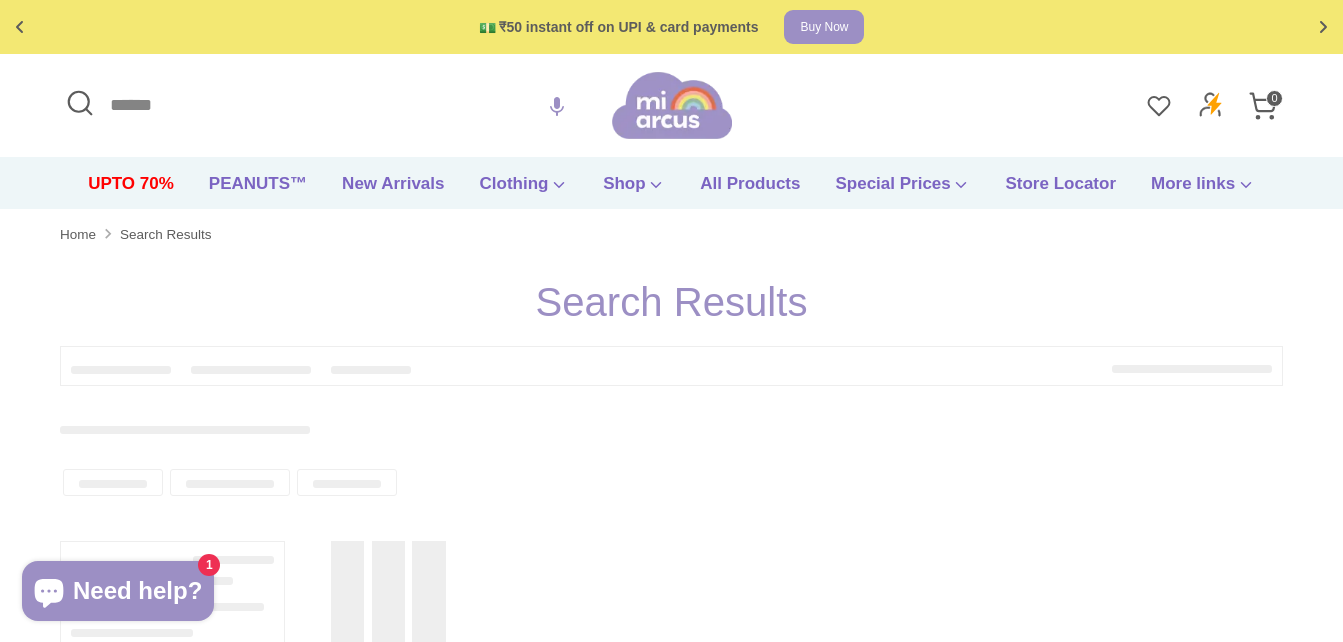 type on "**********" 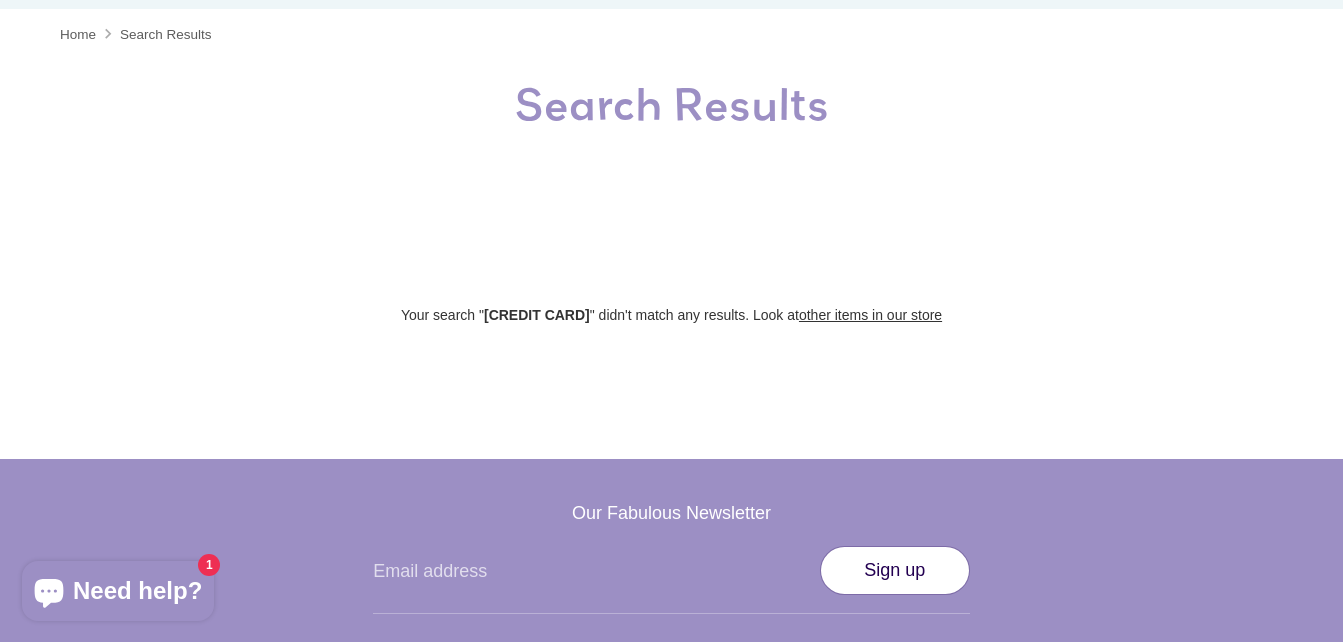 scroll, scrollTop: 0, scrollLeft: 0, axis: both 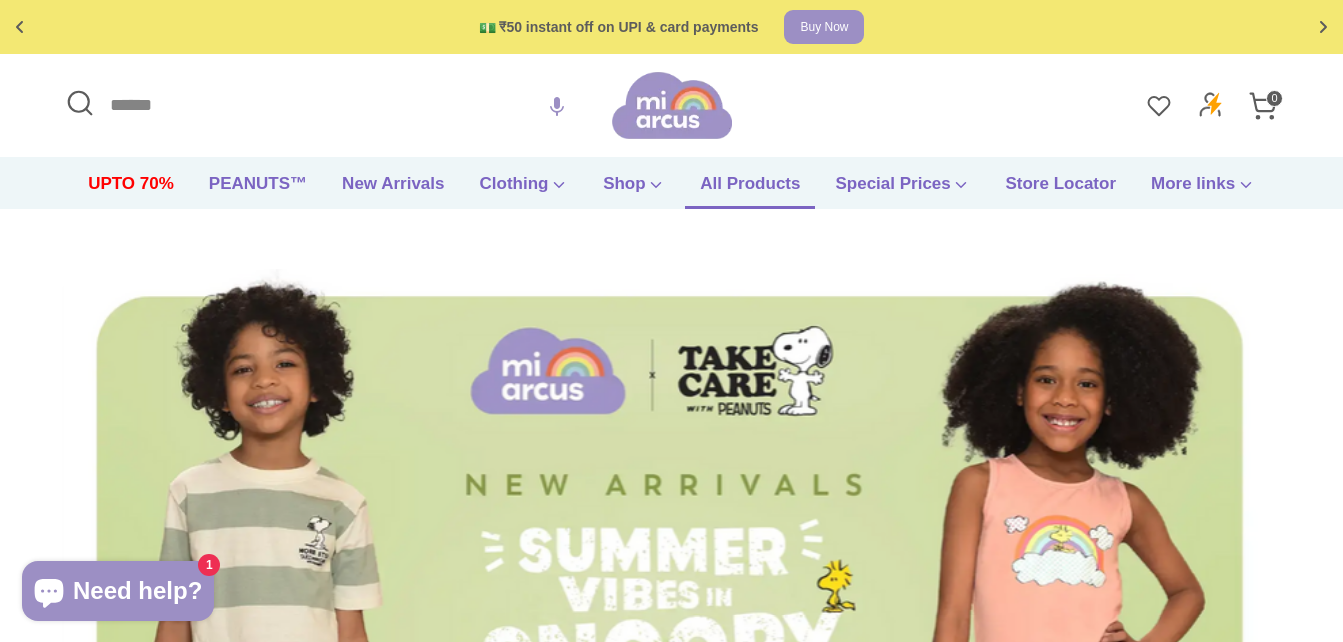 click on "All Products" at bounding box center [750, 190] 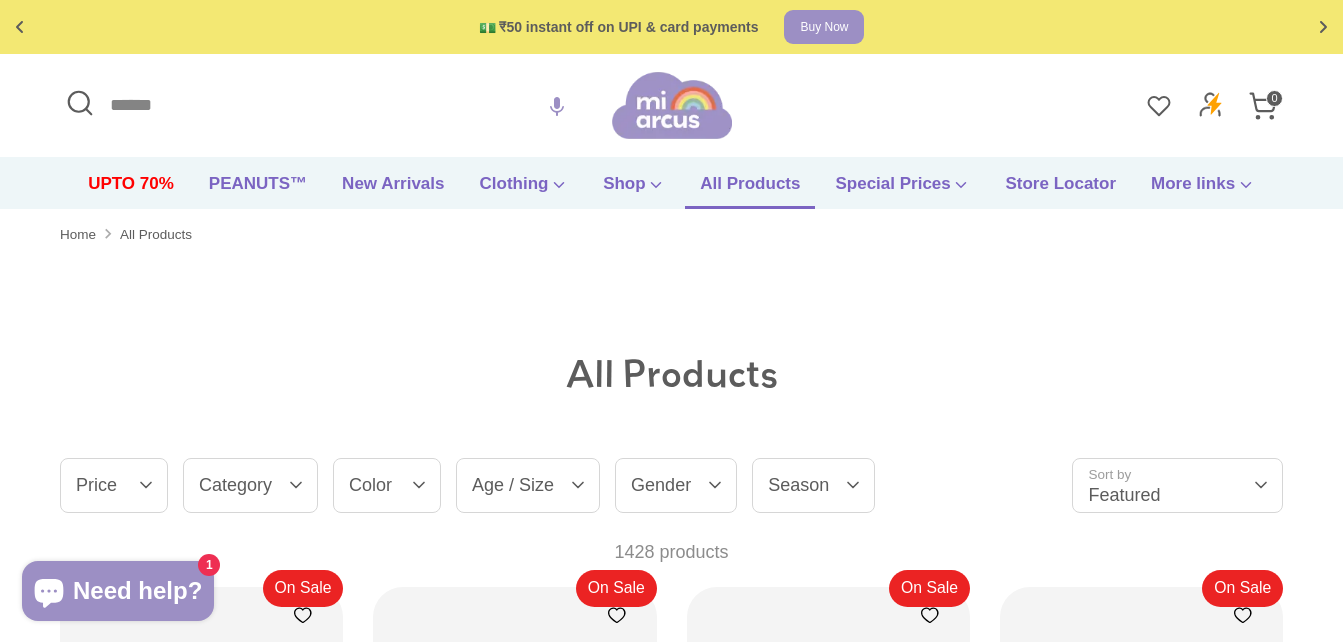 scroll, scrollTop: 0, scrollLeft: 0, axis: both 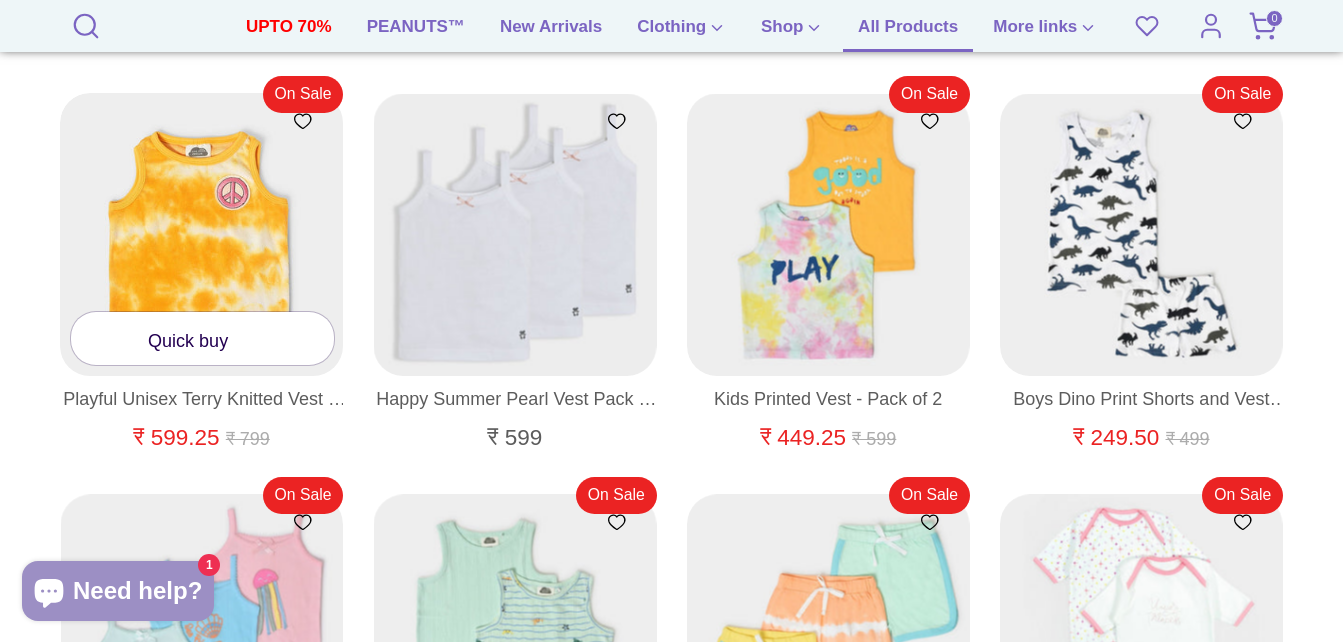 click on "Quick buy" at bounding box center [202, 338] 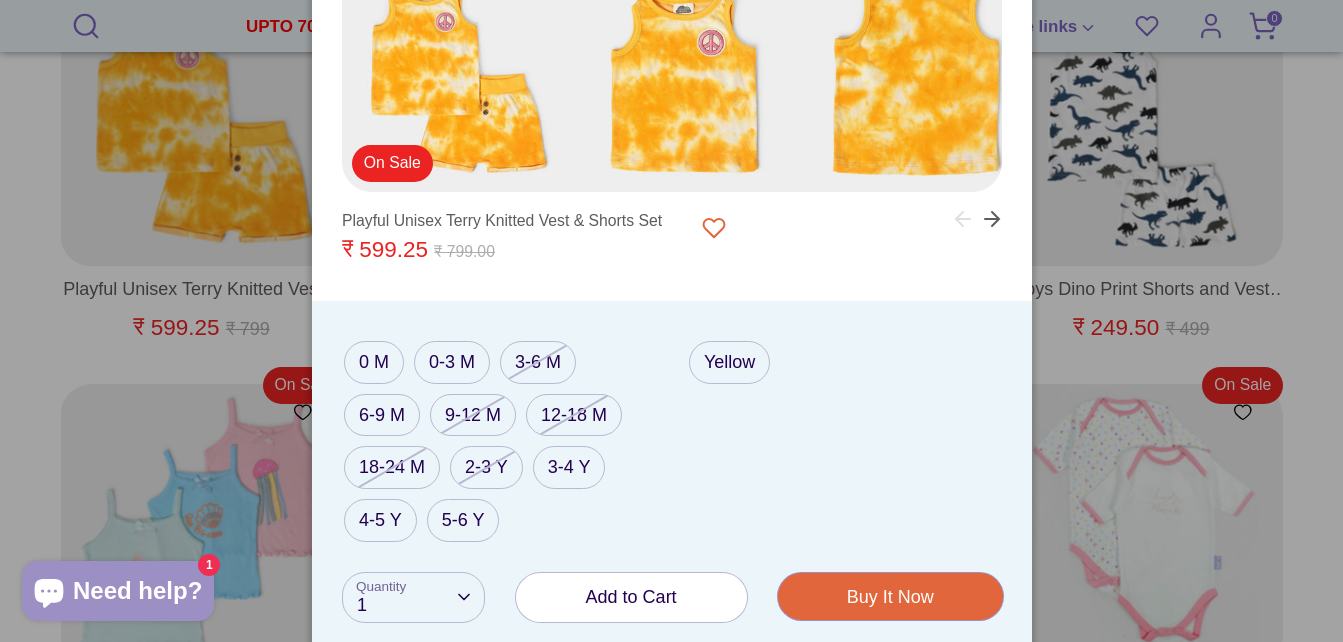 scroll, scrollTop: 3400, scrollLeft: 0, axis: vertical 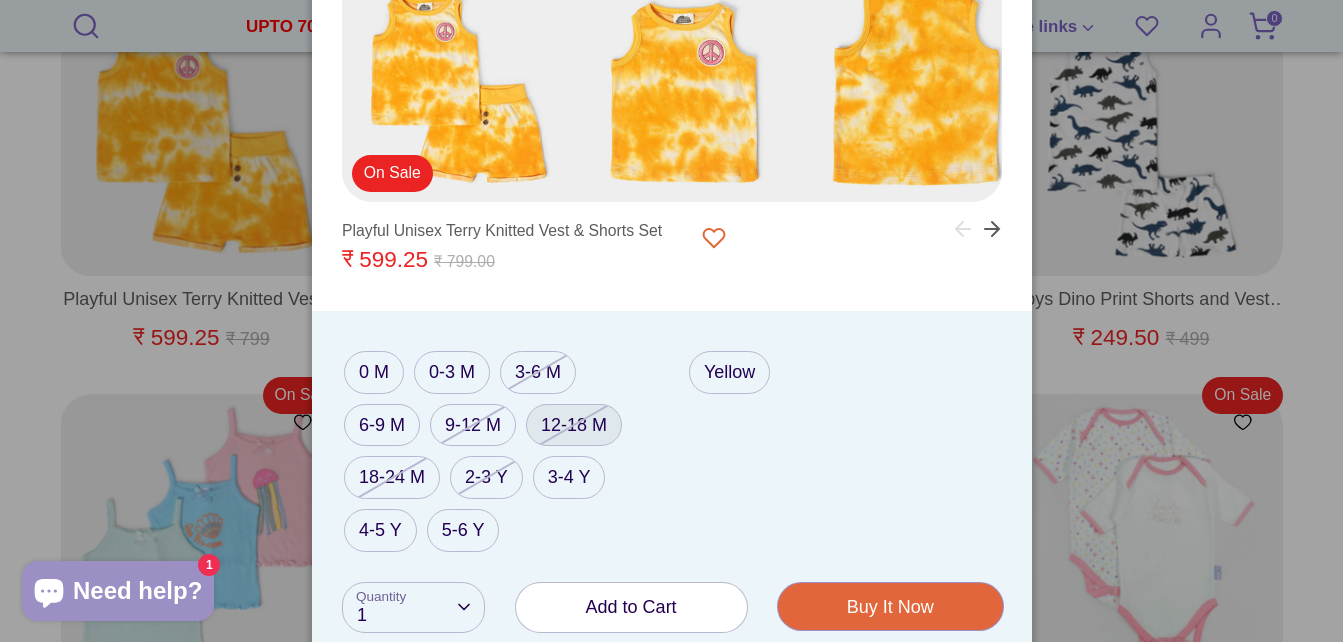 click on "12-18 M" at bounding box center (574, 425) 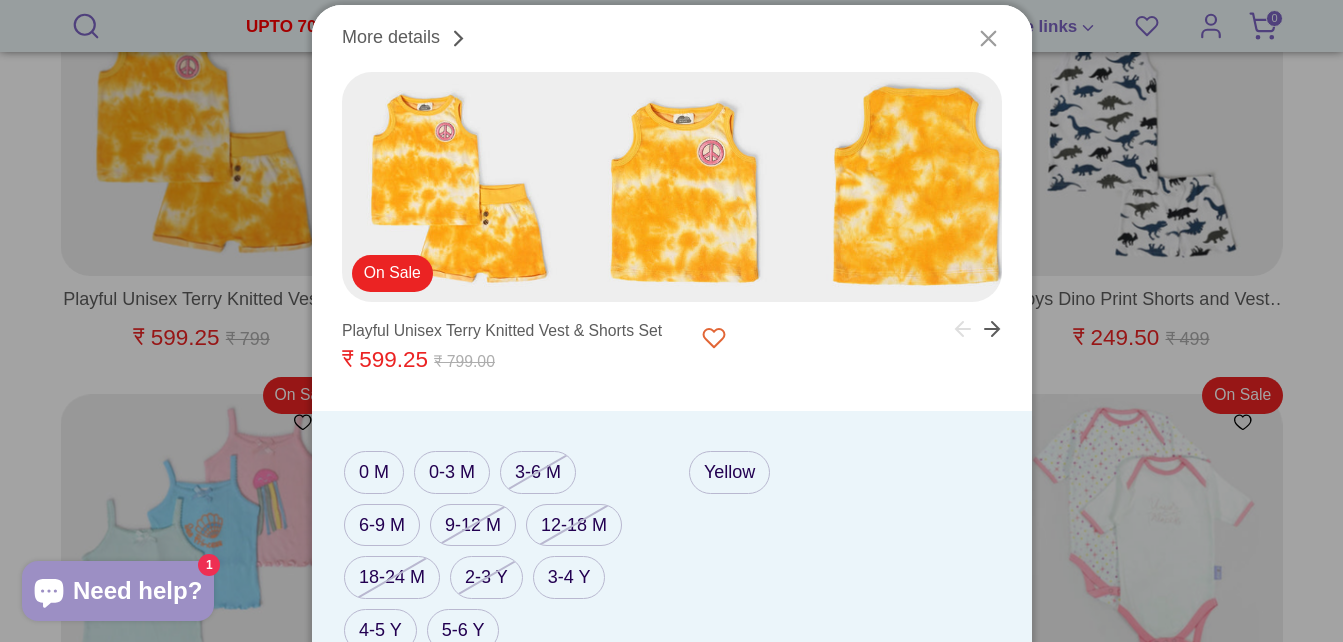 click 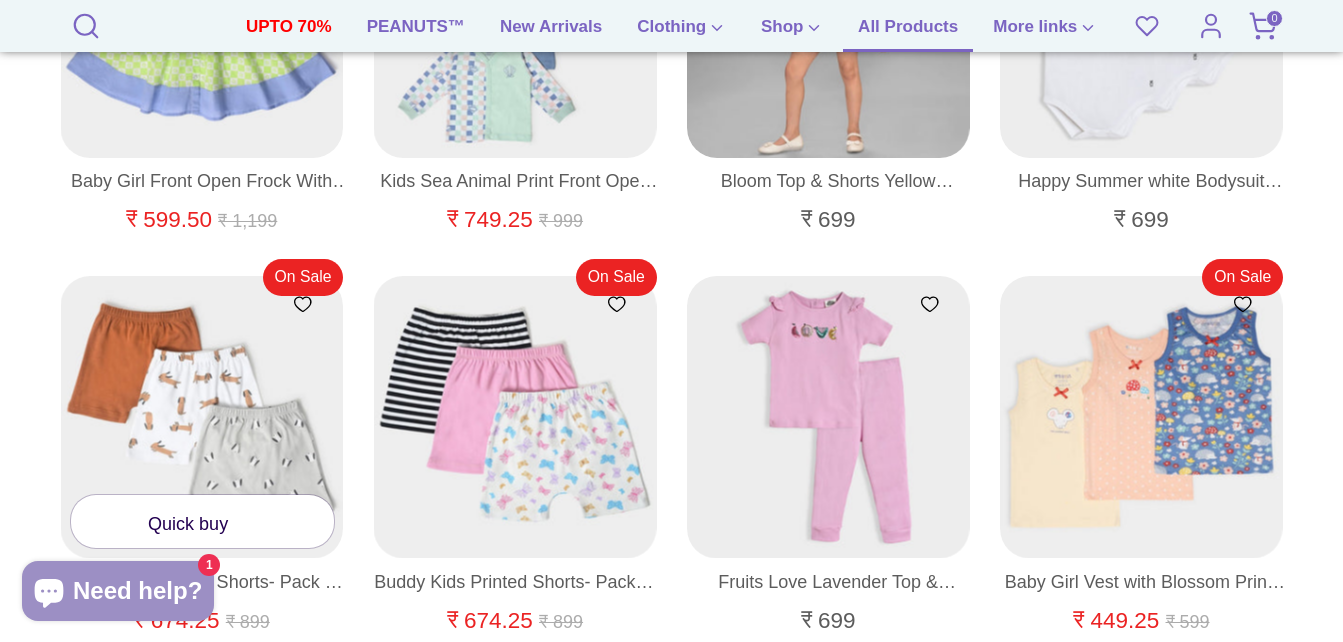 scroll, scrollTop: 6800, scrollLeft: 0, axis: vertical 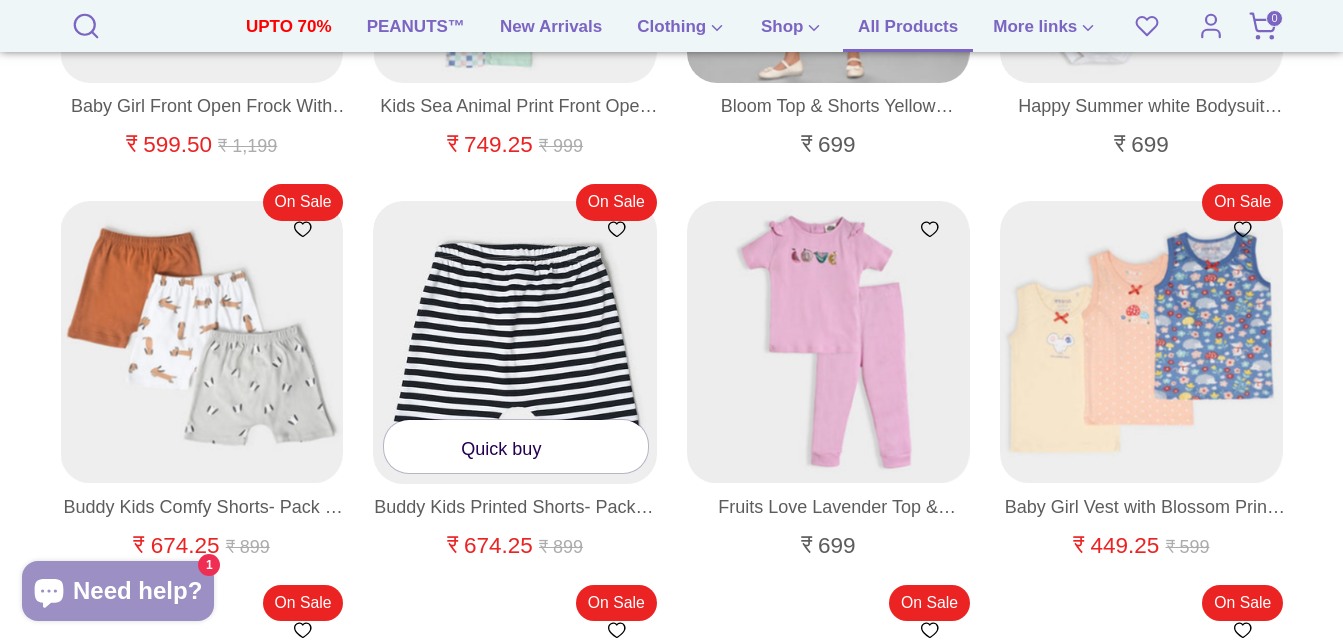 click at bounding box center [515, 343] 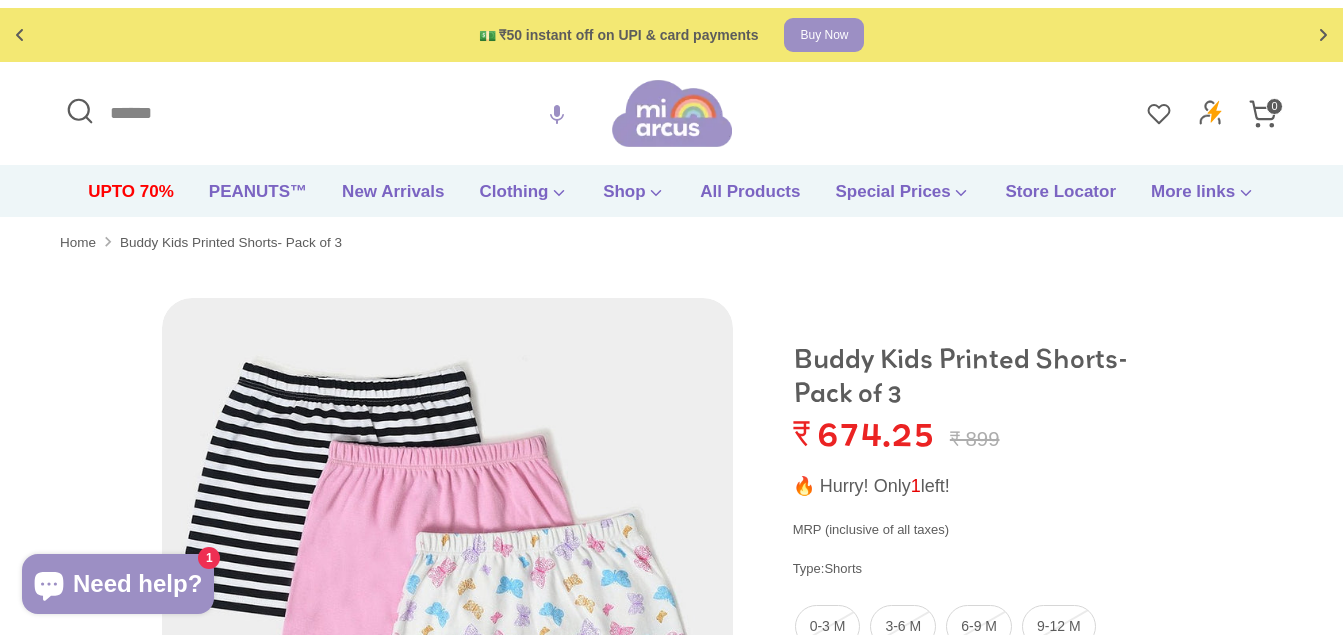 scroll, scrollTop: 0, scrollLeft: 0, axis: both 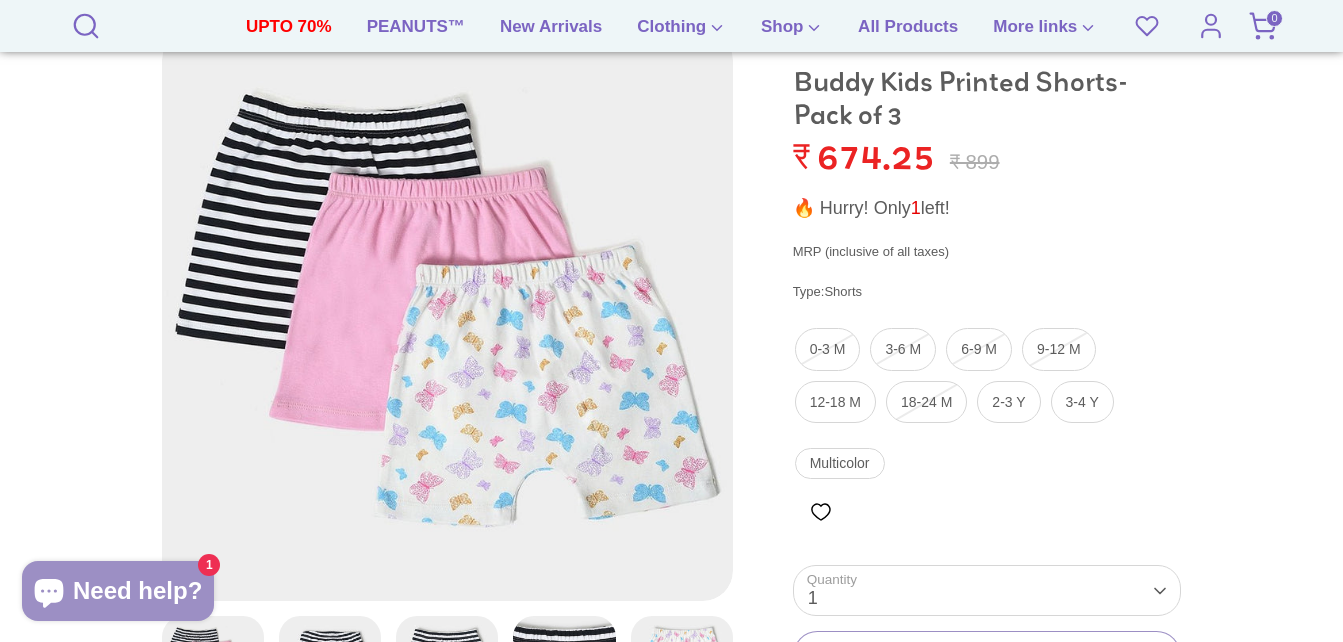 click on "Buddy Kids Printed Shorts- Pack of 3 ₹ 674.25 Regular price ₹ 899 MRP (inclusive of all taxes) Type: Shorts 0-3 M 3-6 M 6-9 M 9-12 M 12-18 M 18-24 M 2-3 Y 3-4 Y Multicolor" at bounding box center [987, 638] 